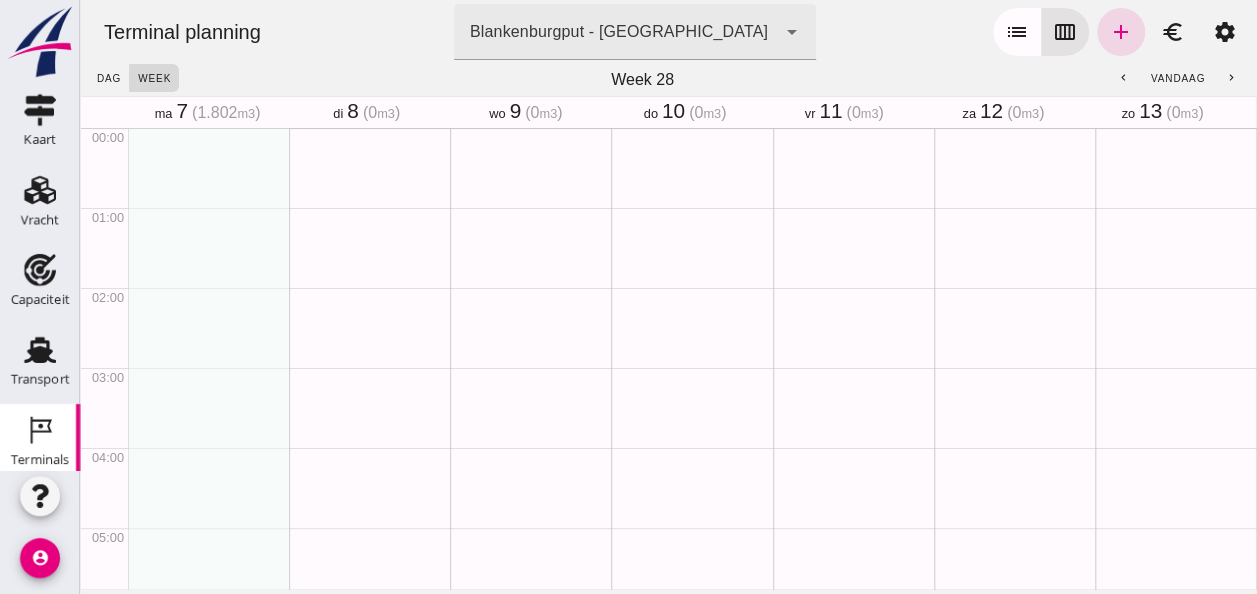 scroll, scrollTop: 0, scrollLeft: 0, axis: both 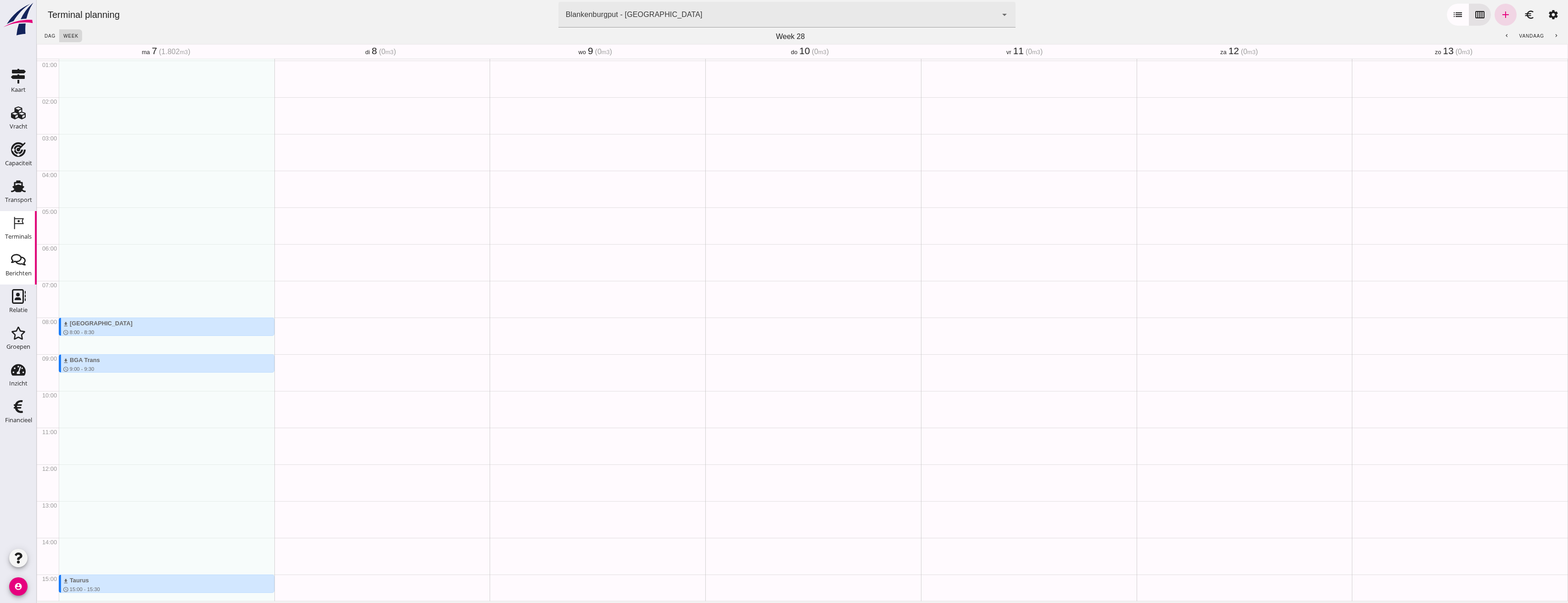 click on "Berichten" at bounding box center [18, 273] 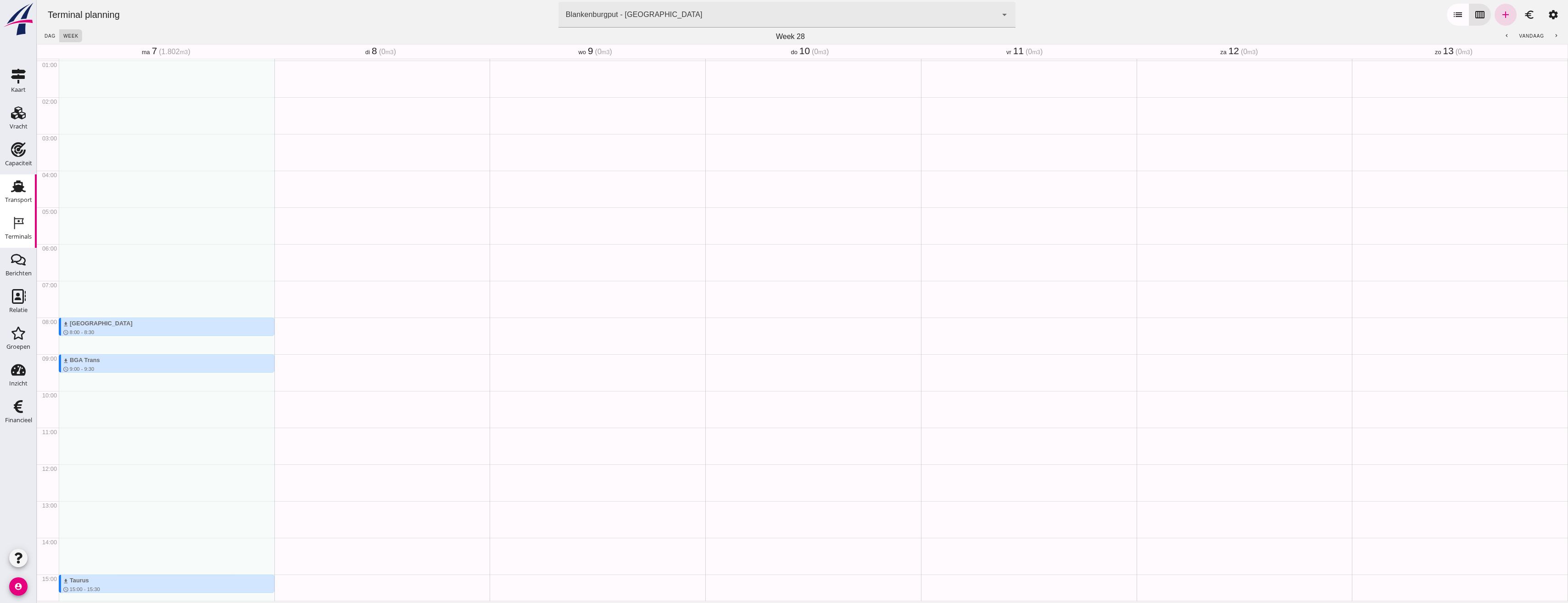 click on "Transport" at bounding box center [18, 200] 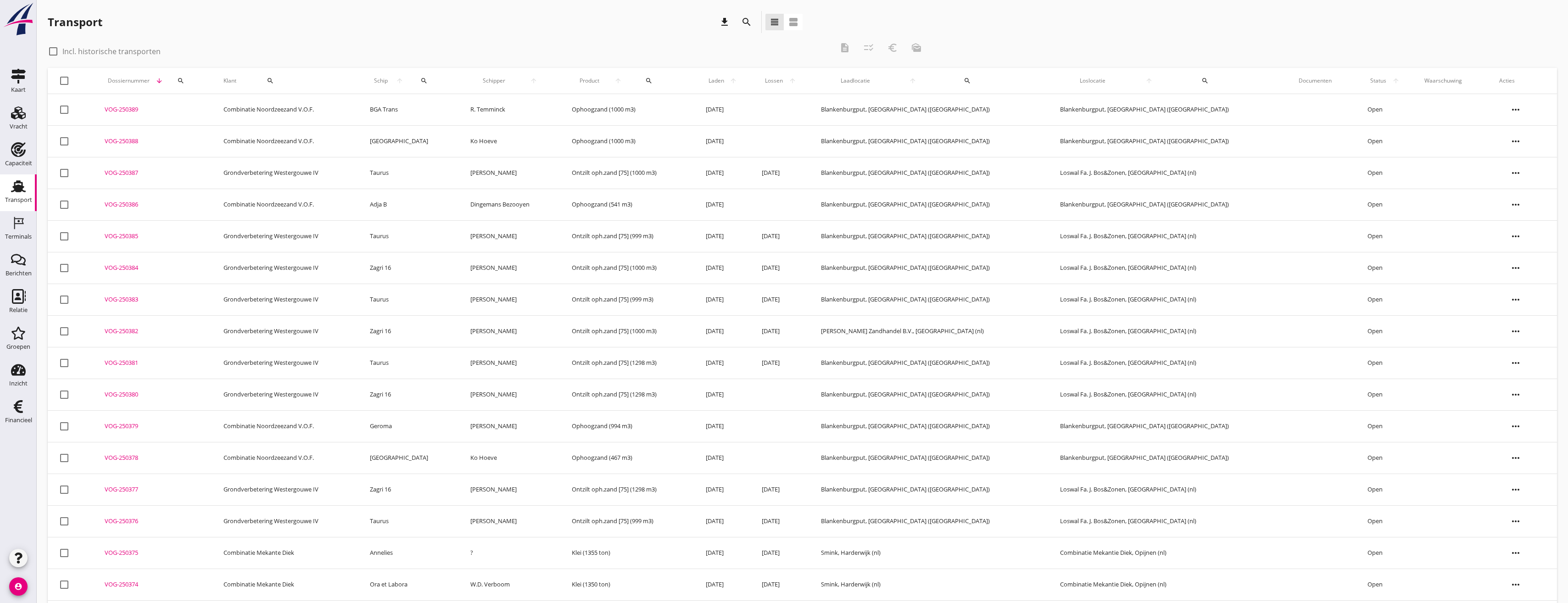 scroll, scrollTop: 0, scrollLeft: 0, axis: both 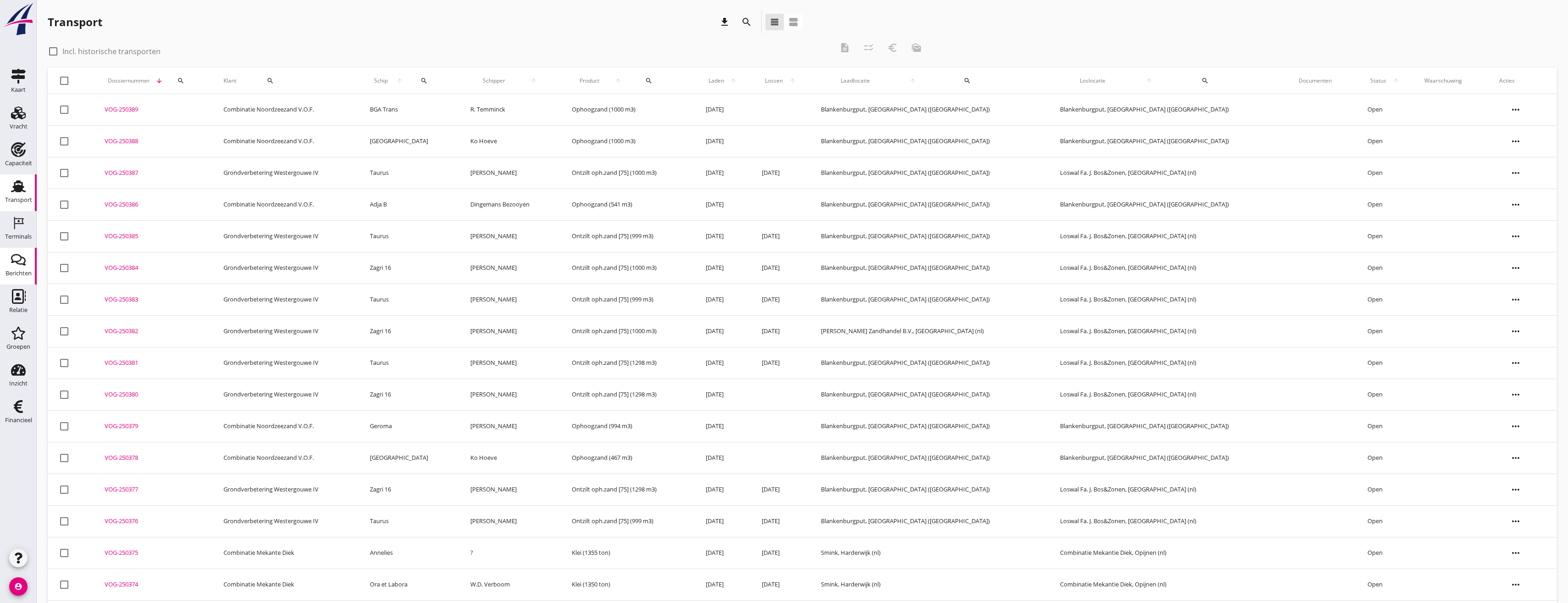 click on "Berichten" at bounding box center [18, 273] 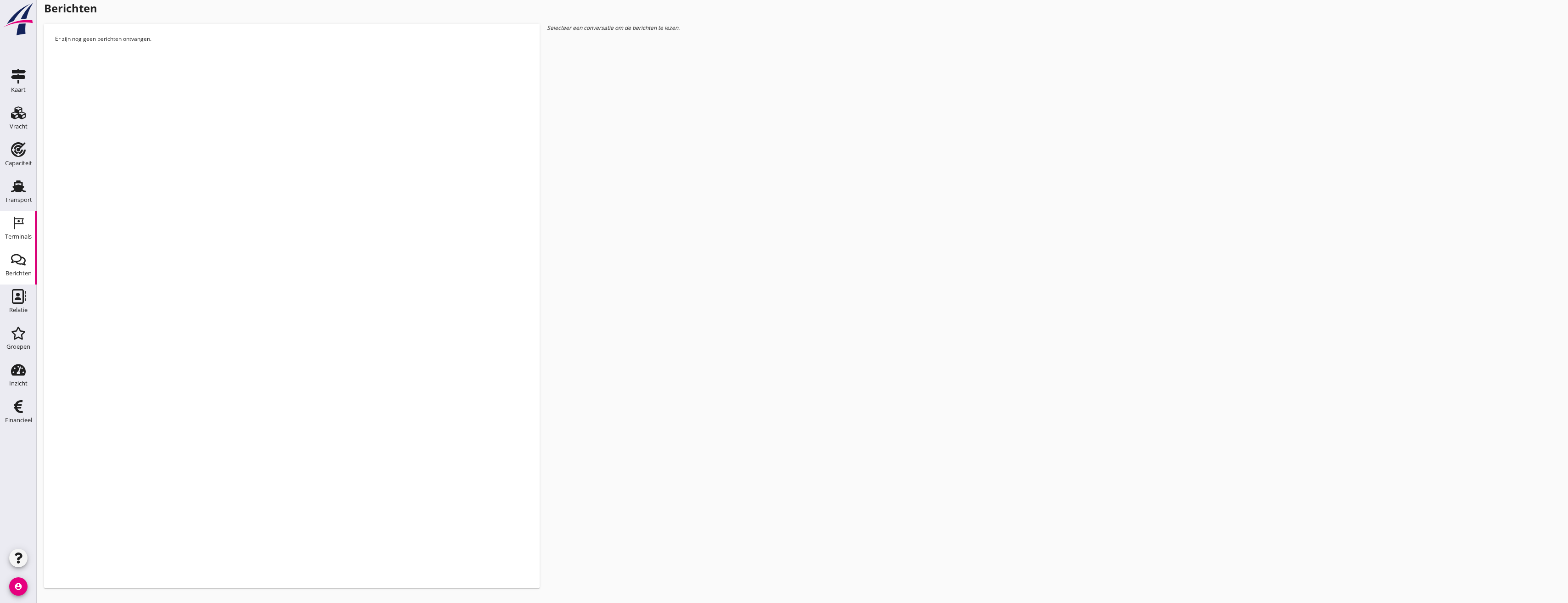 click on "Terminals" at bounding box center [18, 223] 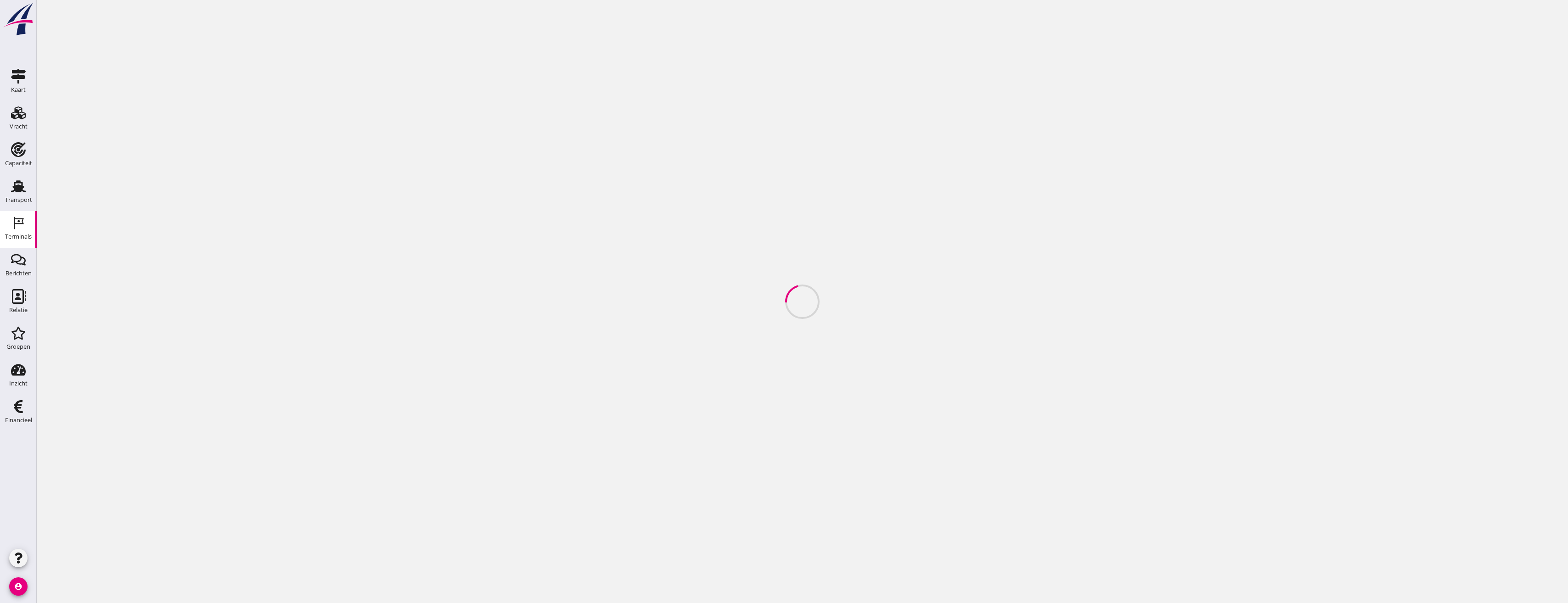 scroll, scrollTop: 0, scrollLeft: 0, axis: both 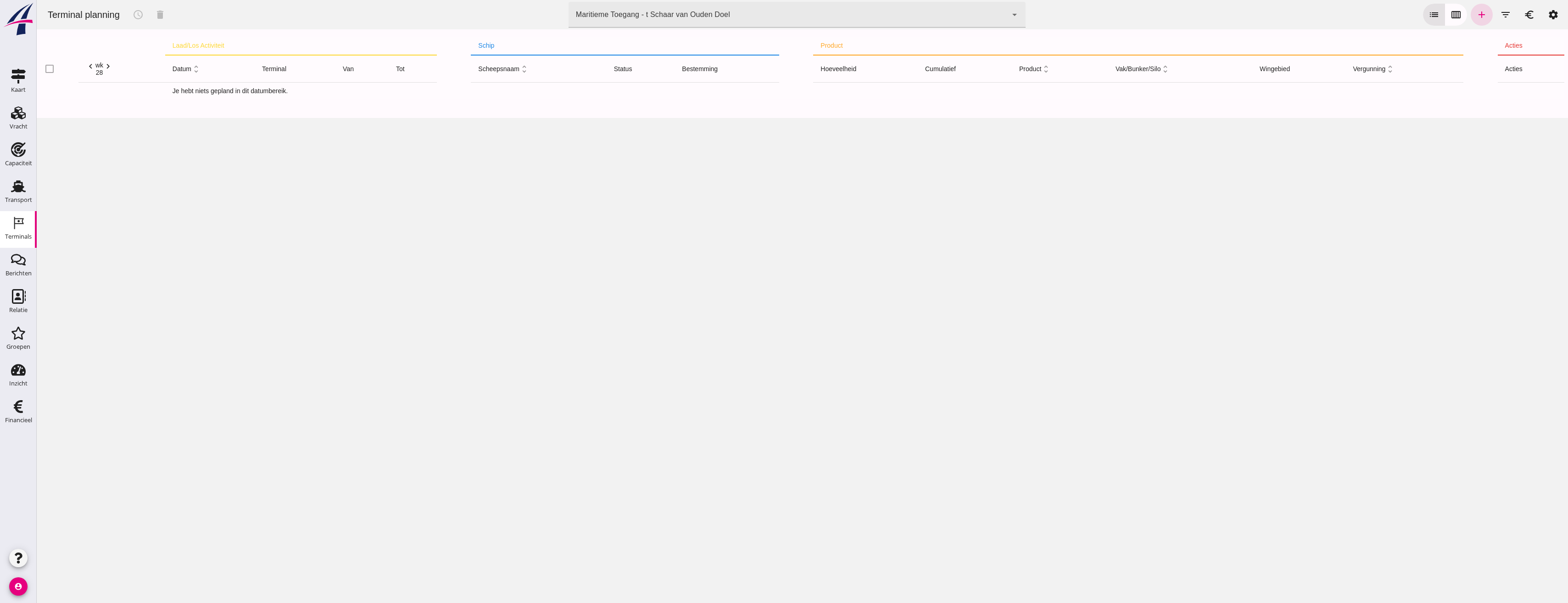 click on "Maritieme Toegang - t Schaar van Ouden Doel 453b08e2-5afb-49e8-a076-b9bc6000f457" 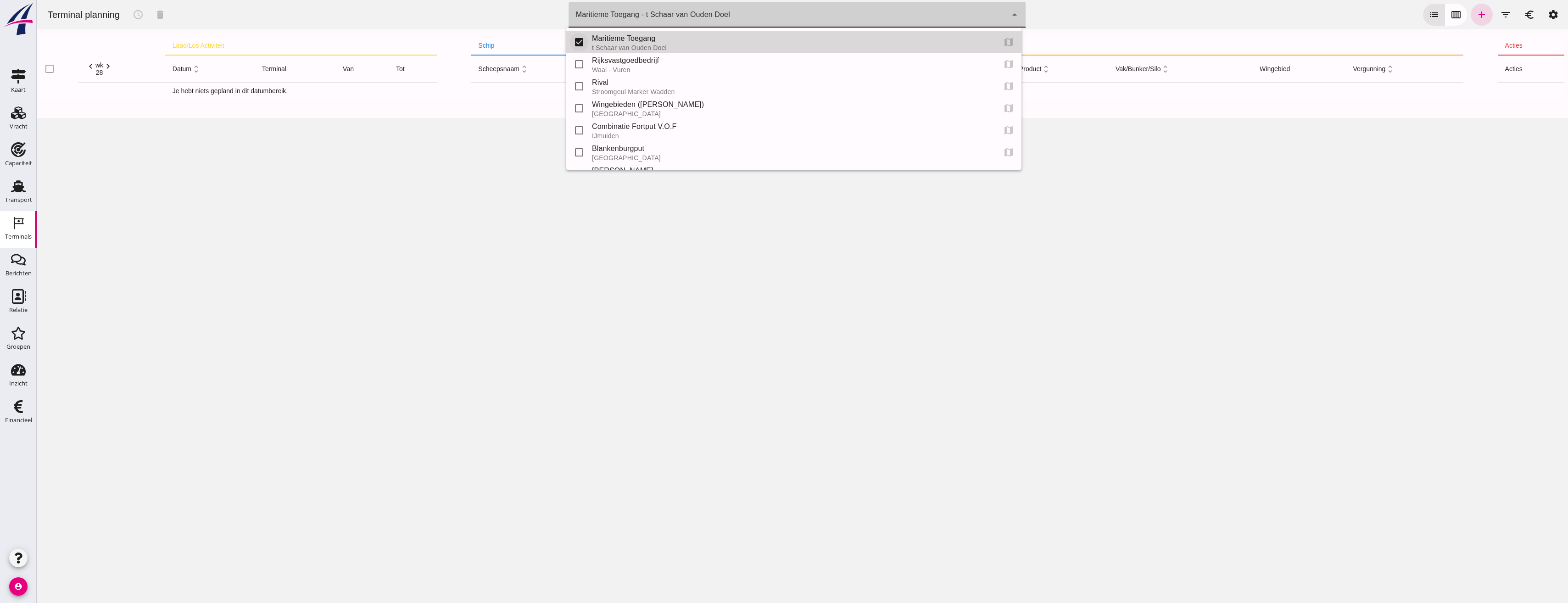 click 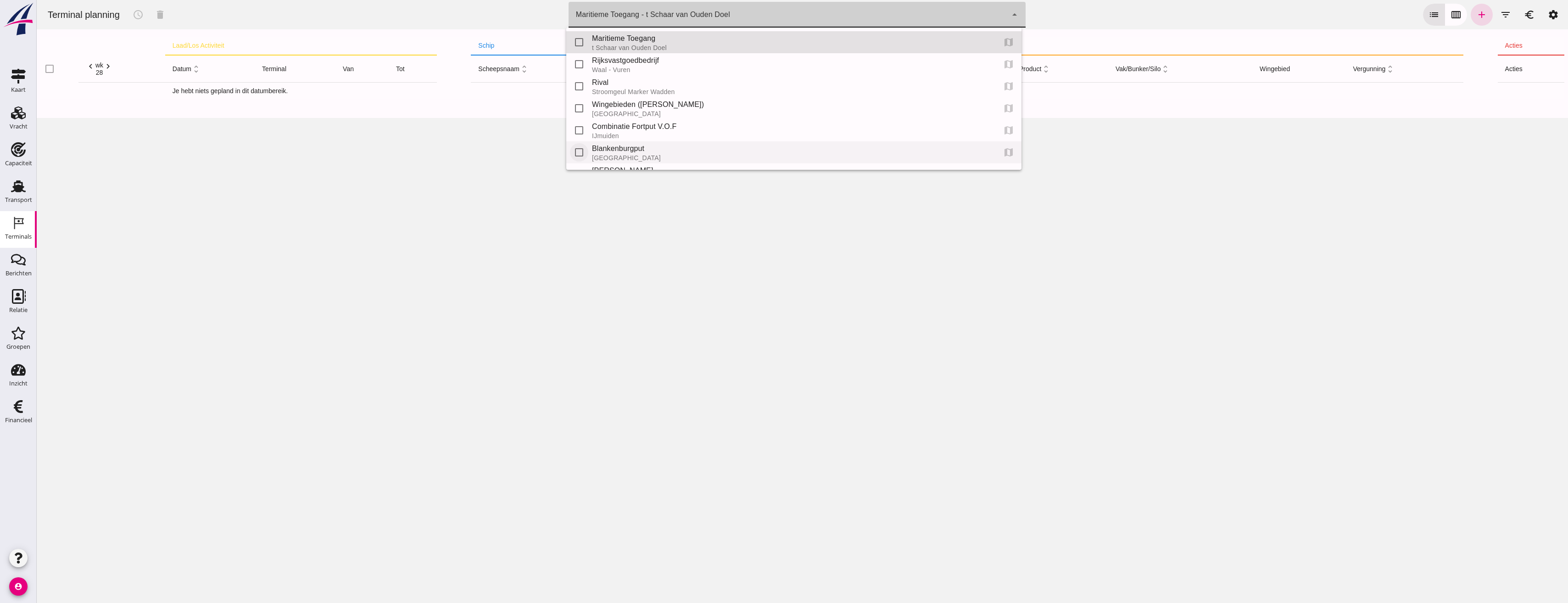 click 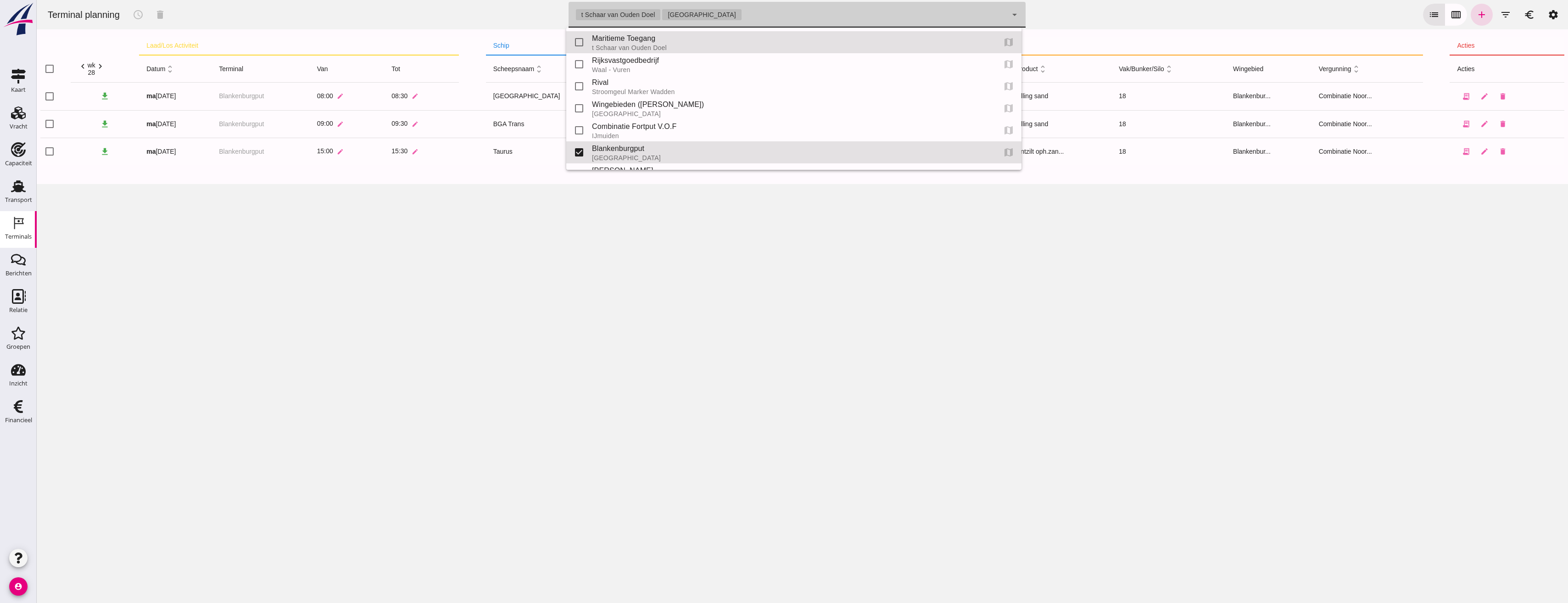 click on "t Schaar van Ouden Doel Rotterdam 453b08e2-5afb-49e8-a076-b9bc6000f457, e6c78bfd-e3f1-4bb9-b01e-b37ce3668b52" 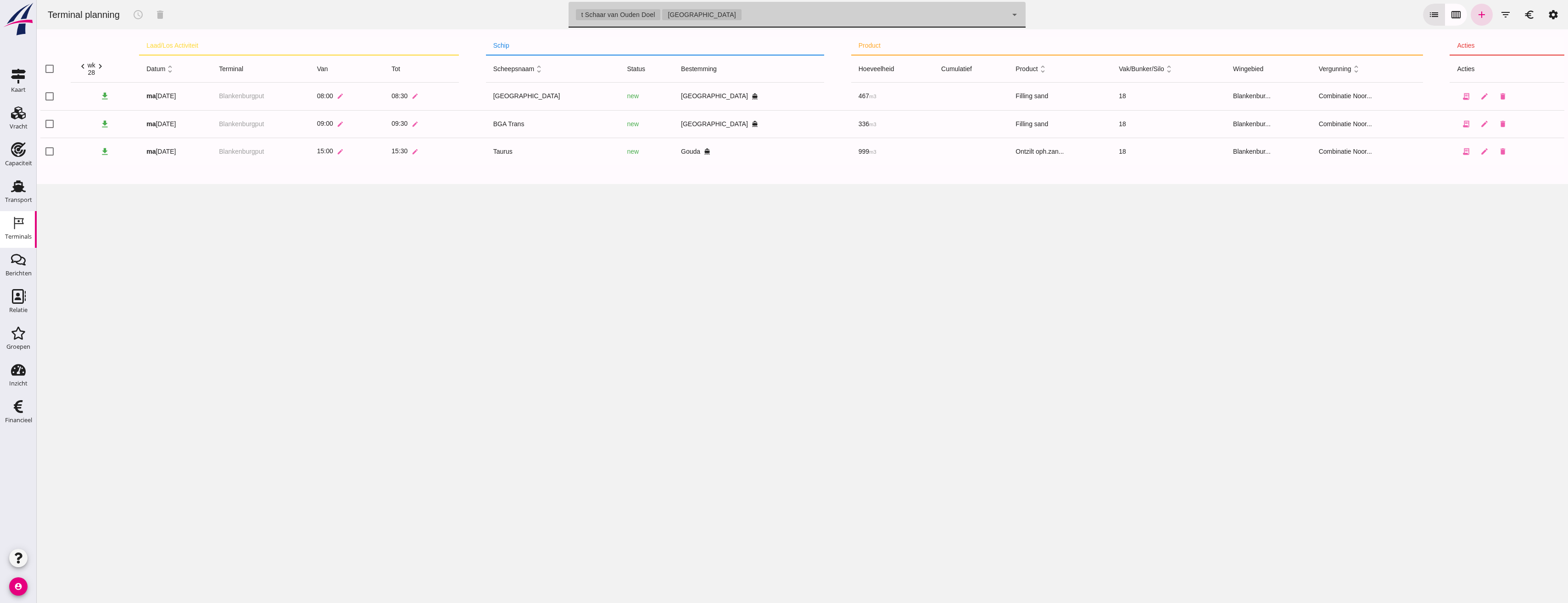 drag, startPoint x: 715, startPoint y: 10, endPoint x: 709, endPoint y: 11, distance: 6.082763 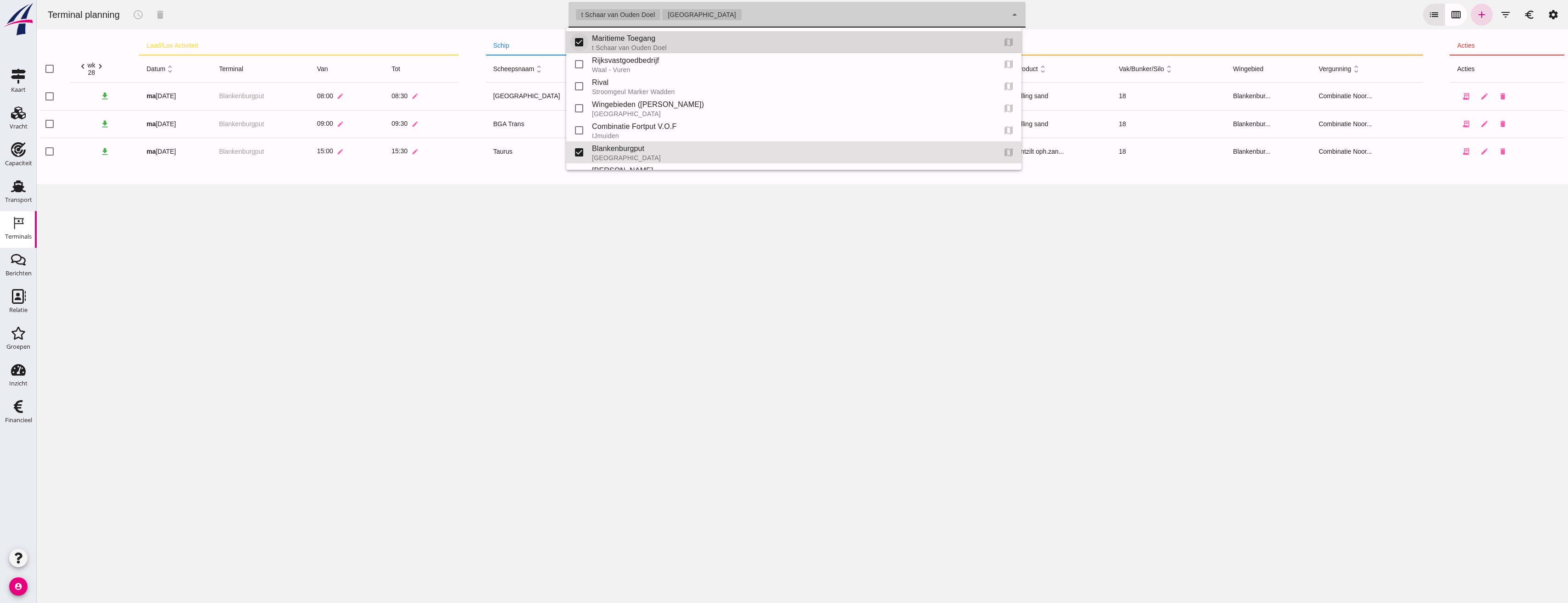 click 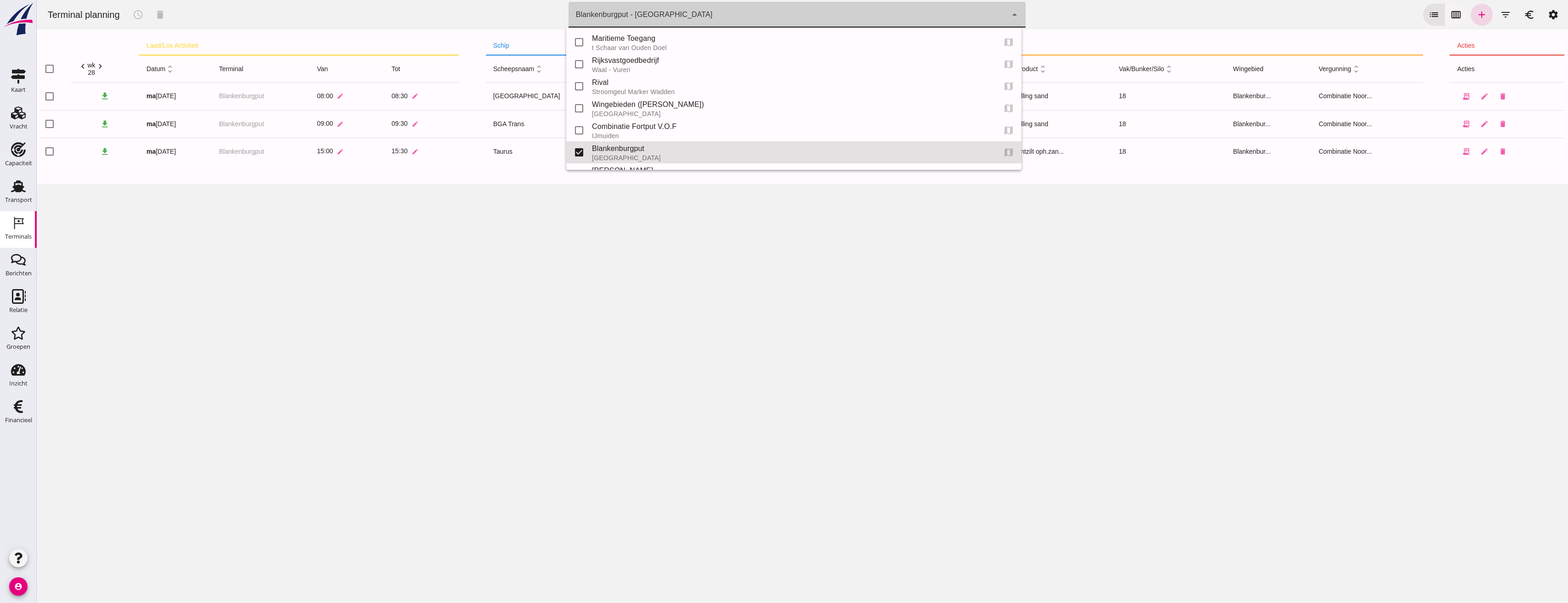 click on "calendar_view_week" at bounding box center [1456, 15] 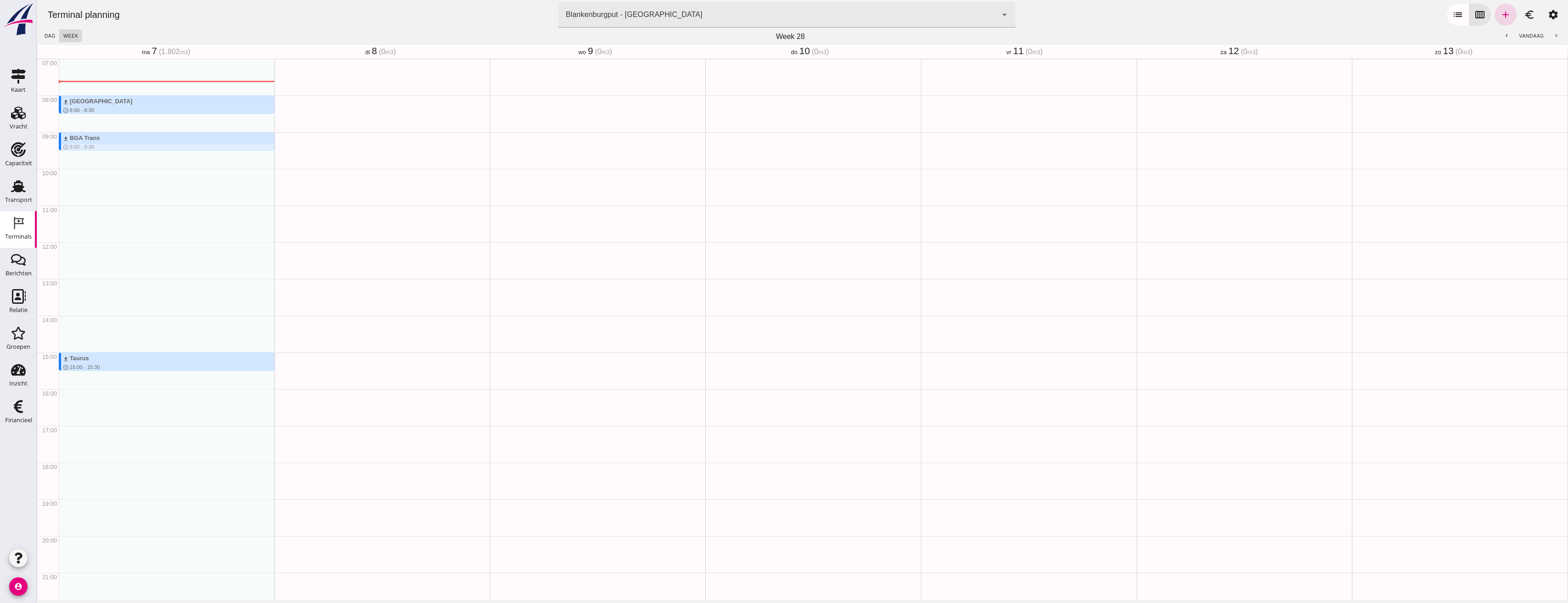 scroll, scrollTop: 211, scrollLeft: 0, axis: vertical 